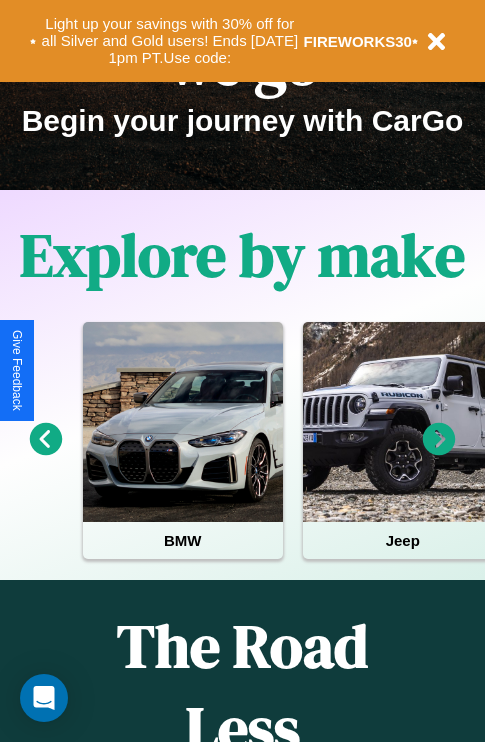 scroll, scrollTop: 308, scrollLeft: 0, axis: vertical 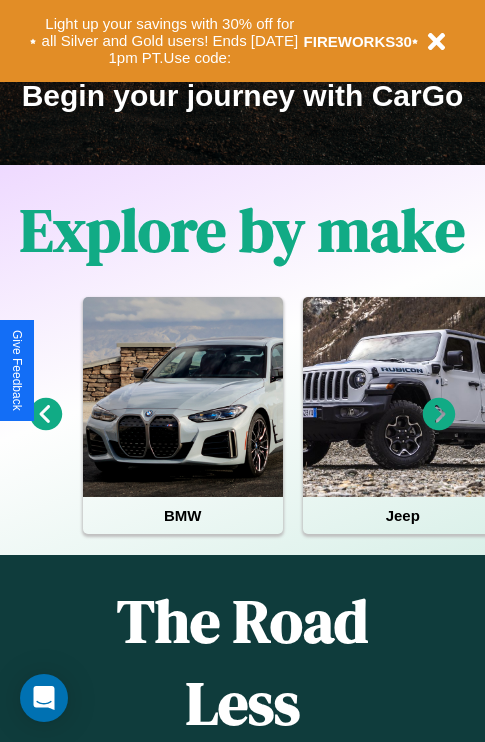 click 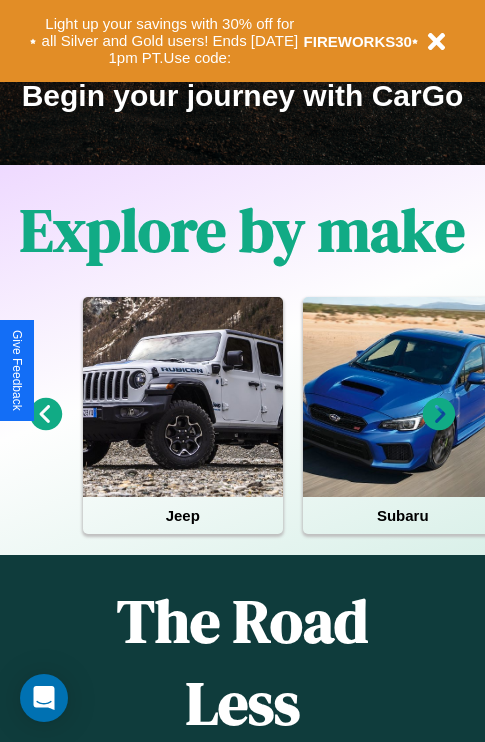 click 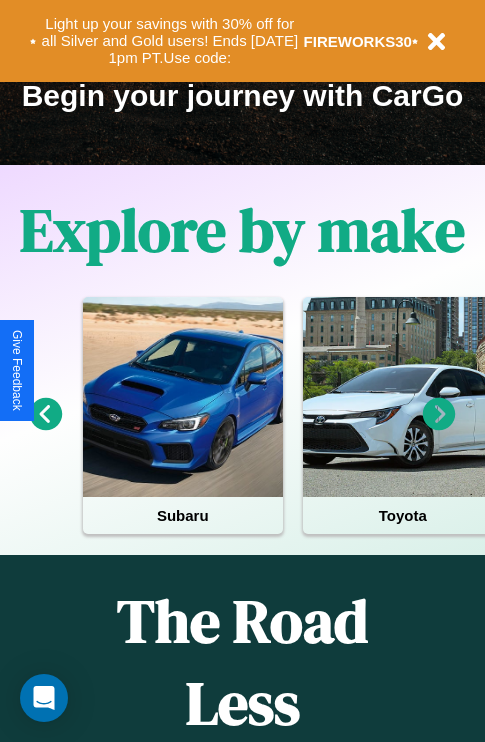 click 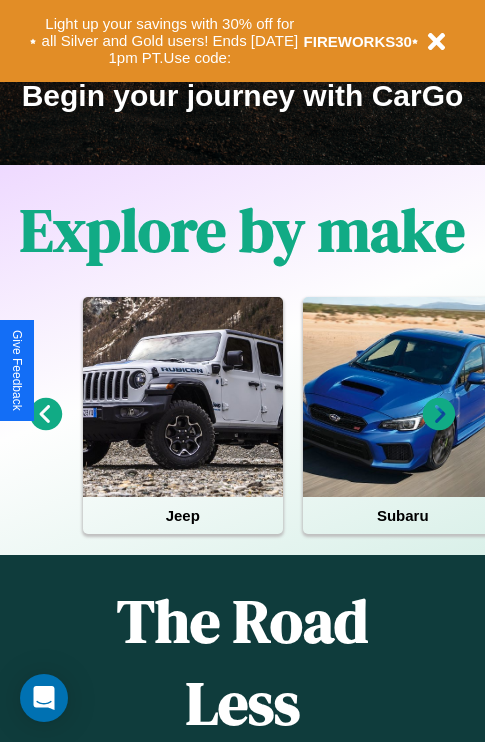 click 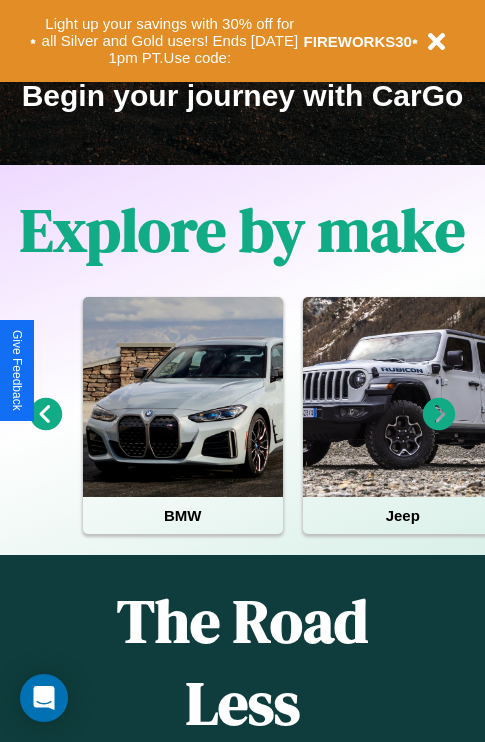 click 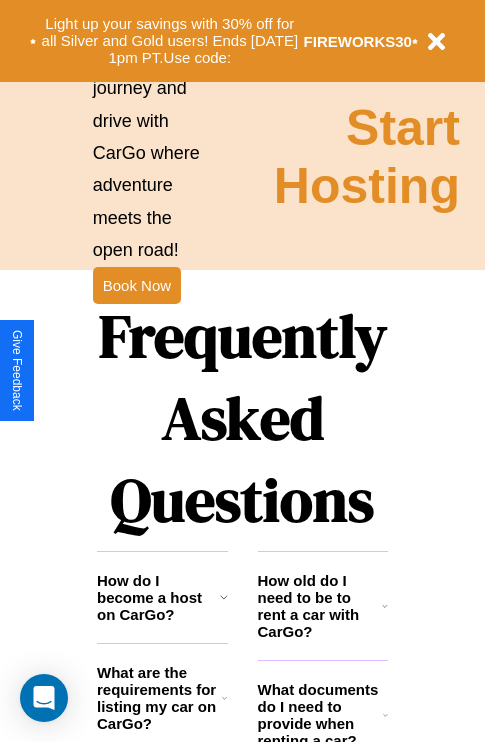 scroll, scrollTop: 2423, scrollLeft: 0, axis: vertical 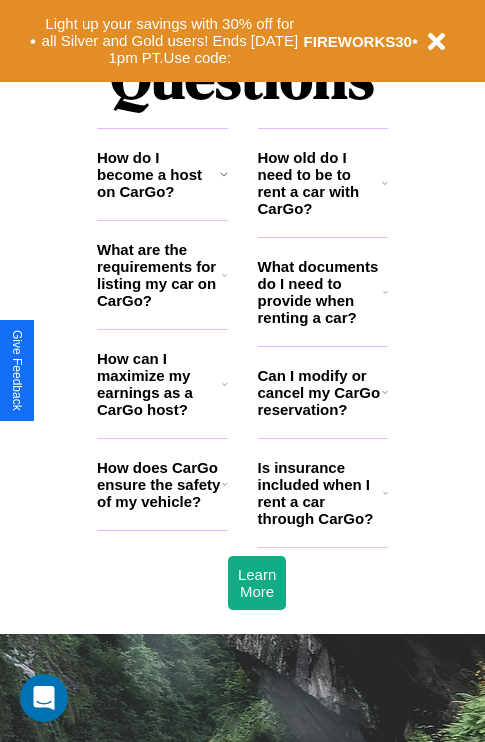 click on "Is insurance included when I rent a car through CarGo?" at bounding box center (320, 493) 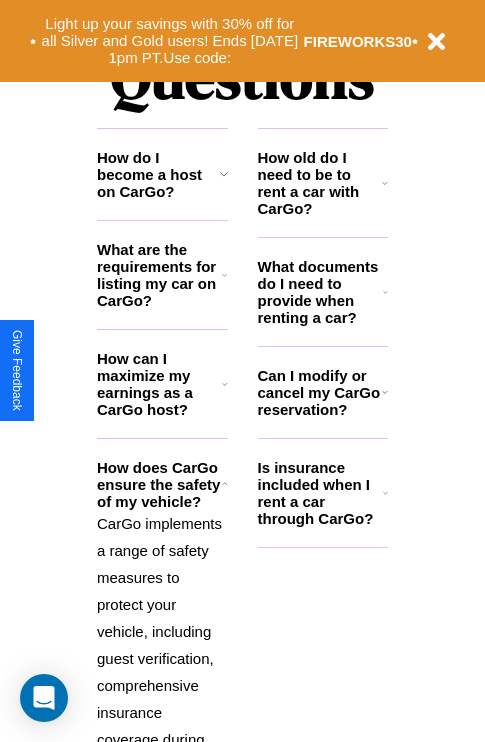click on "How old do I need to be to rent a car with CarGo?" at bounding box center [320, 183] 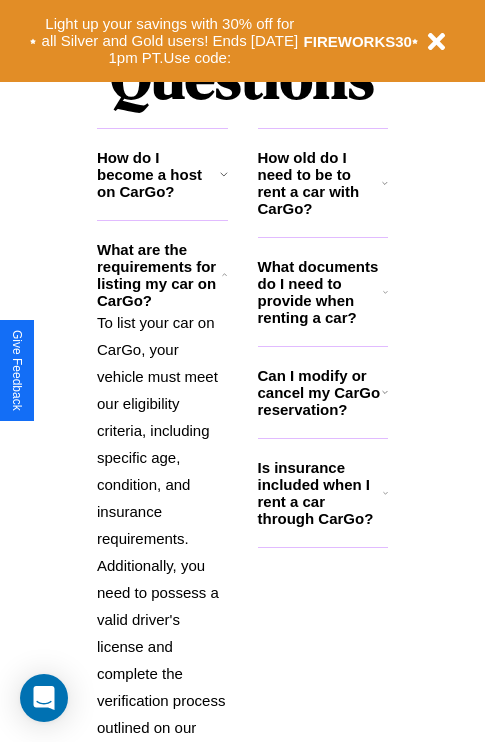 click on "How old do I need to be to rent a car with CarGo?" at bounding box center [320, 183] 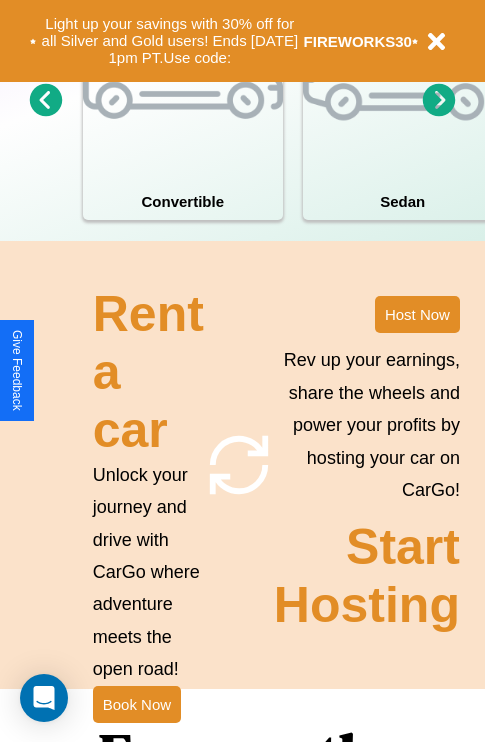 scroll, scrollTop: 1558, scrollLeft: 0, axis: vertical 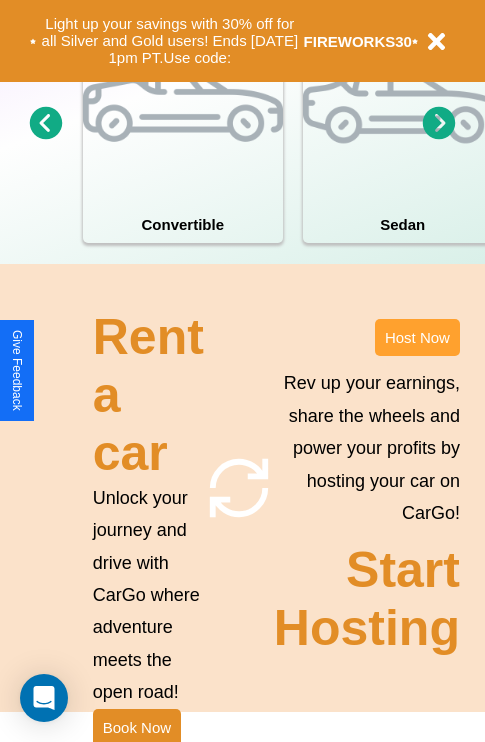 click on "Host Now" at bounding box center (417, 337) 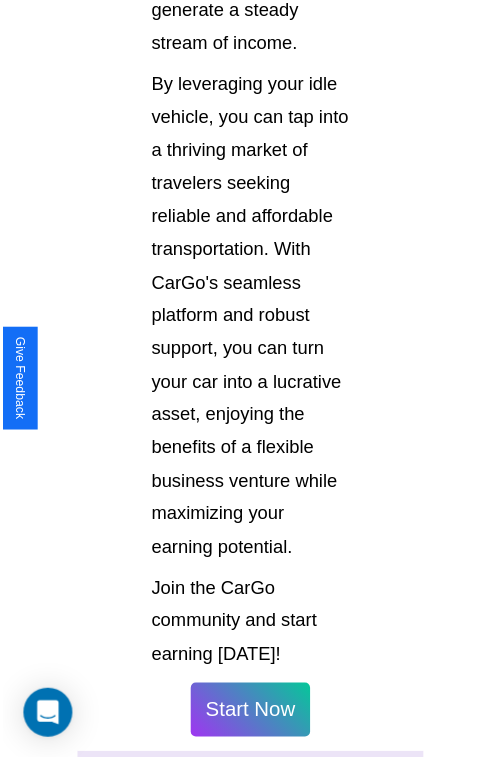 scroll, scrollTop: 1417, scrollLeft: 0, axis: vertical 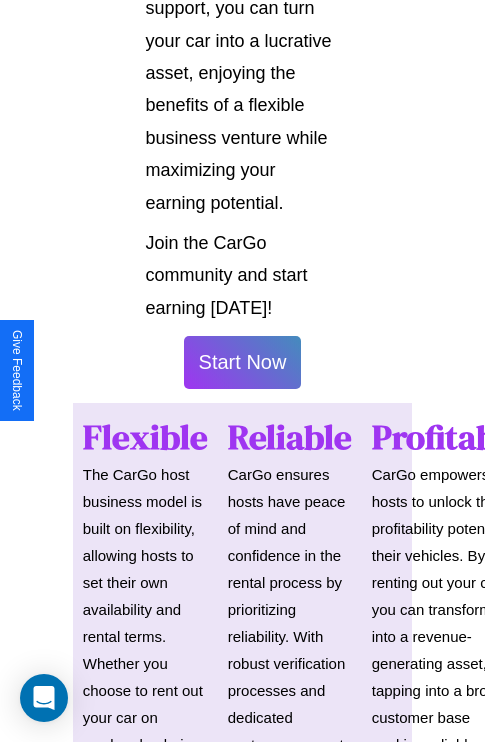 click on "Start Now" at bounding box center [243, 362] 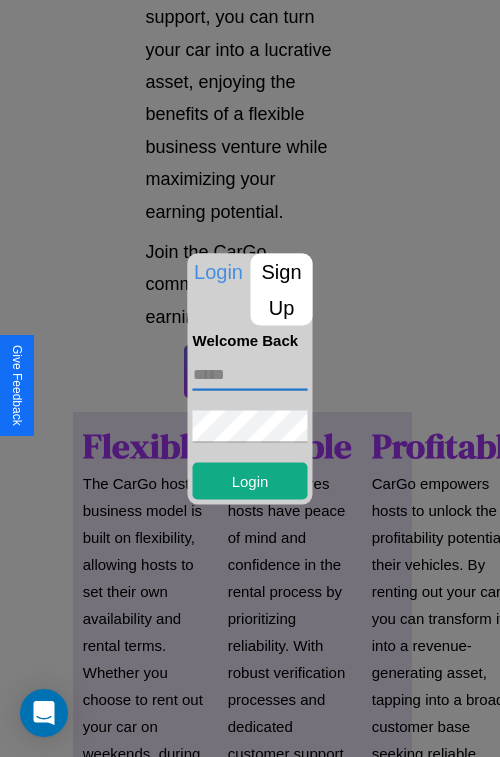 click at bounding box center [250, 374] 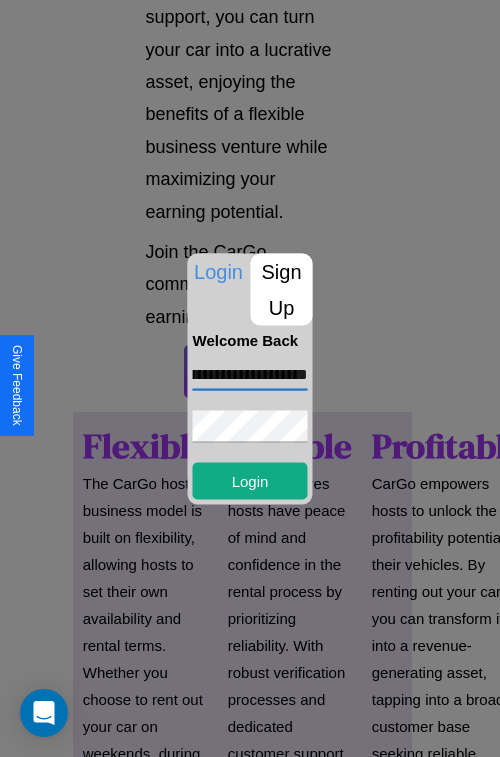 scroll, scrollTop: 0, scrollLeft: 65, axis: horizontal 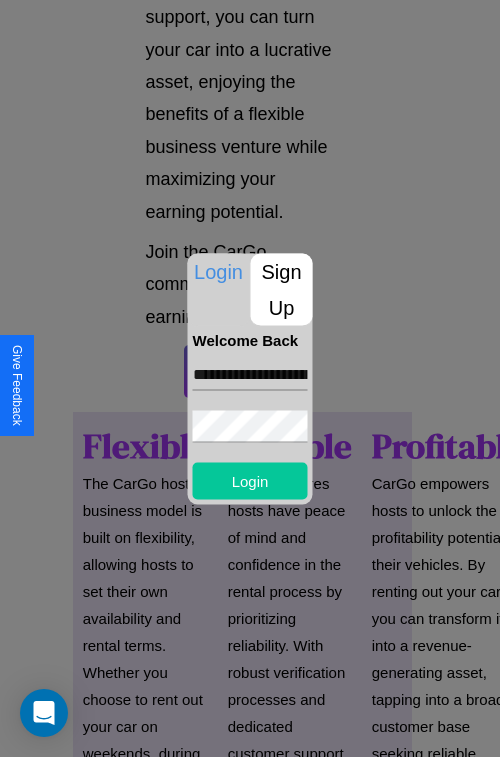 click on "Login" at bounding box center (250, 480) 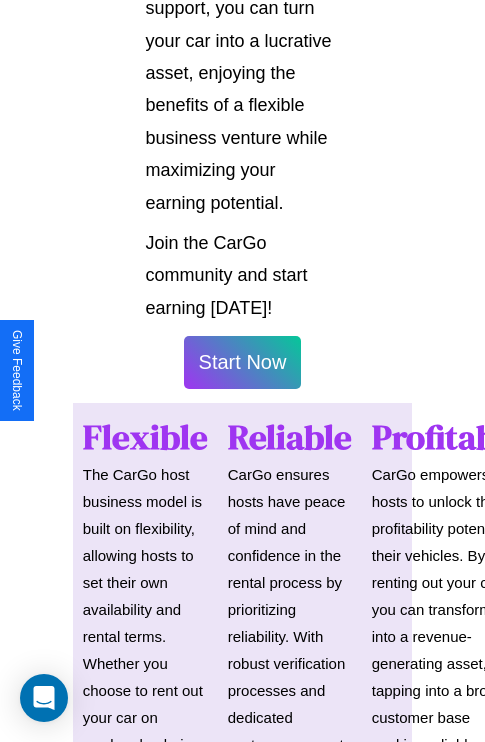 scroll, scrollTop: 1419, scrollLeft: 0, axis: vertical 